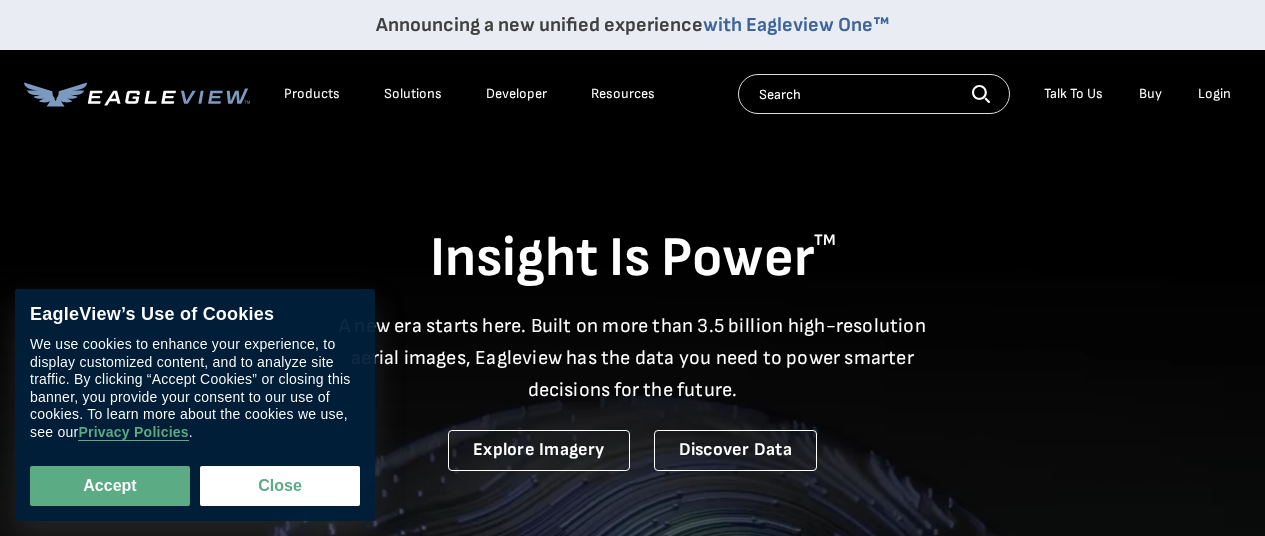 click on "Login" at bounding box center (1214, 94) 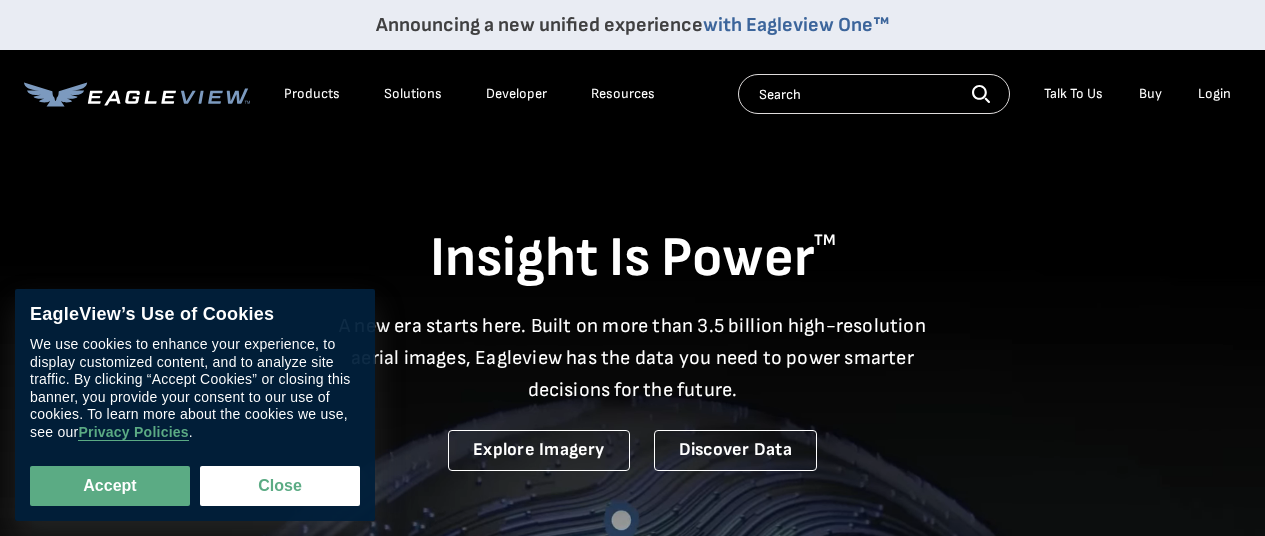 scroll, scrollTop: 0, scrollLeft: 0, axis: both 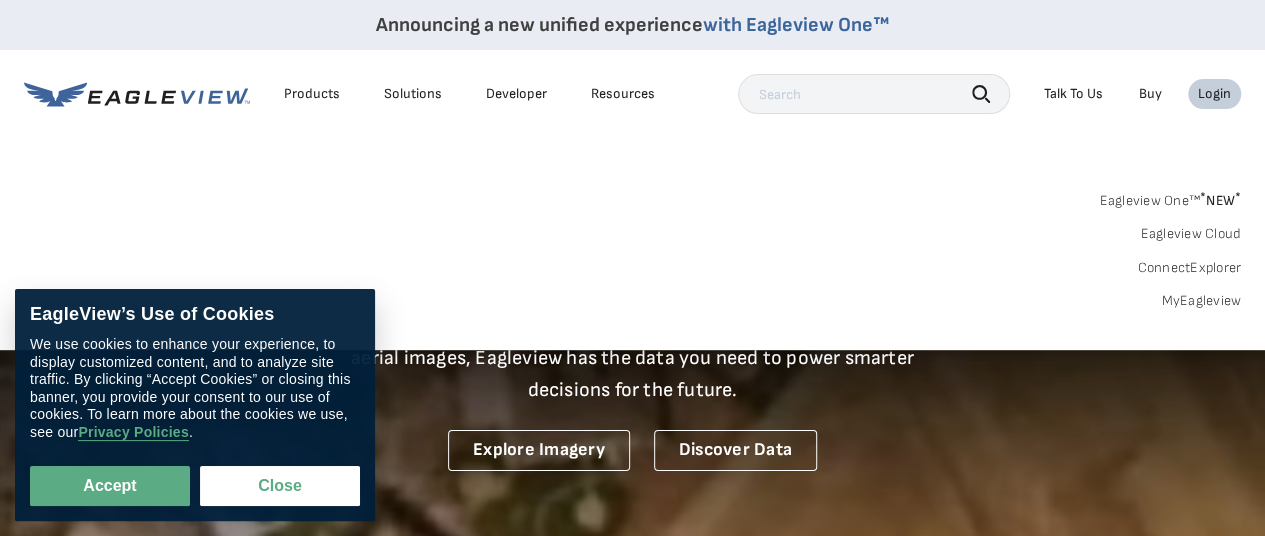 click on "MyEagleview" at bounding box center (1201, 301) 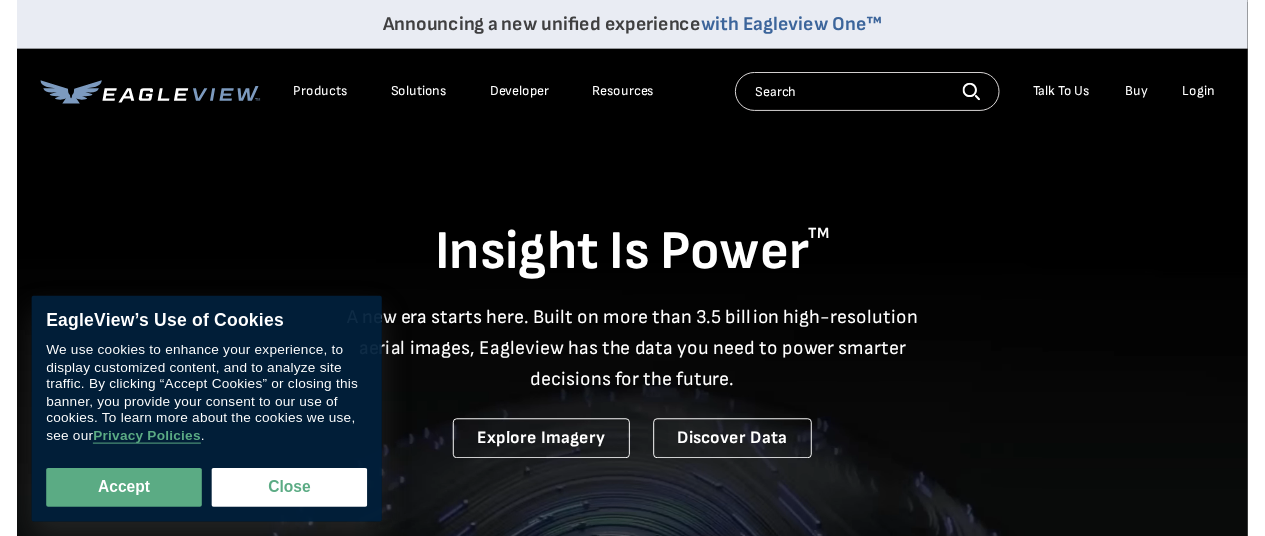 scroll, scrollTop: 0, scrollLeft: 0, axis: both 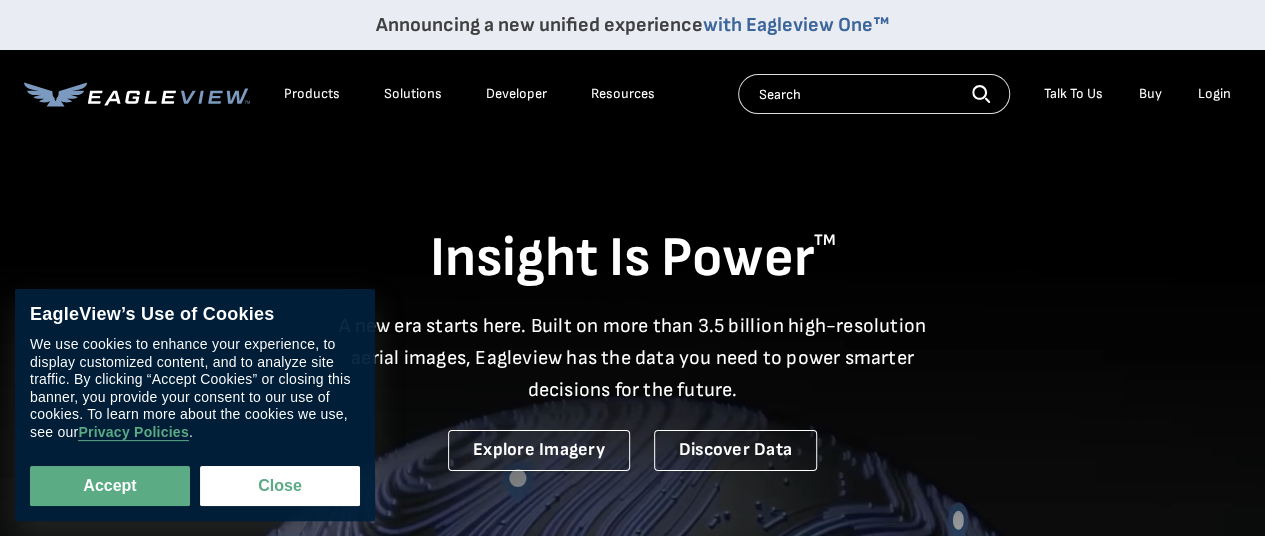 click on "Login" at bounding box center [1214, 94] 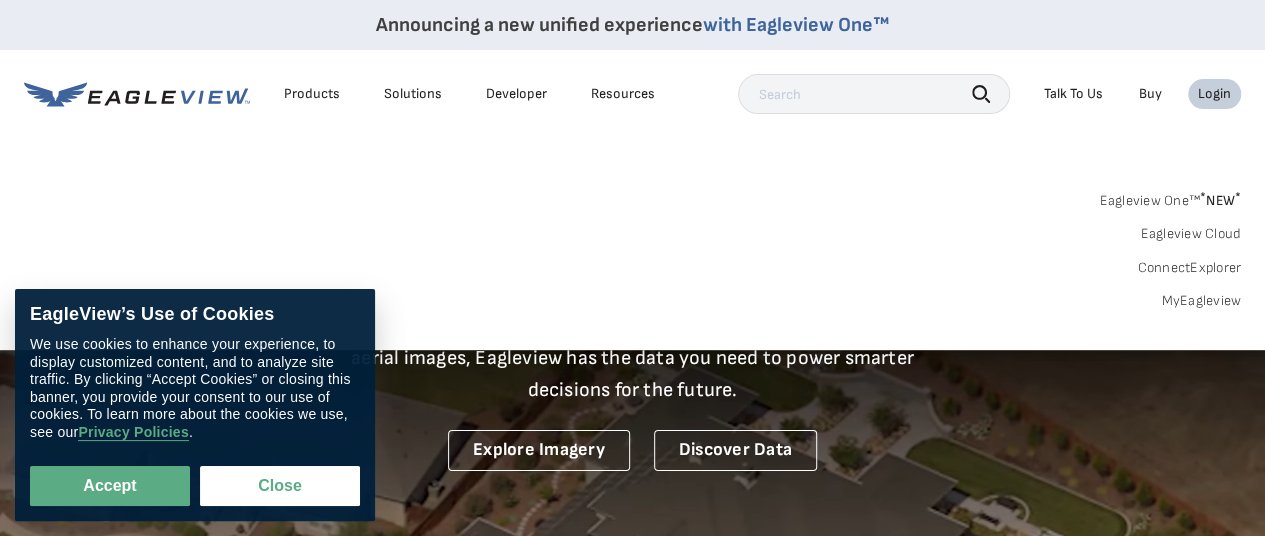 click on "MyEagleview" at bounding box center (1201, 301) 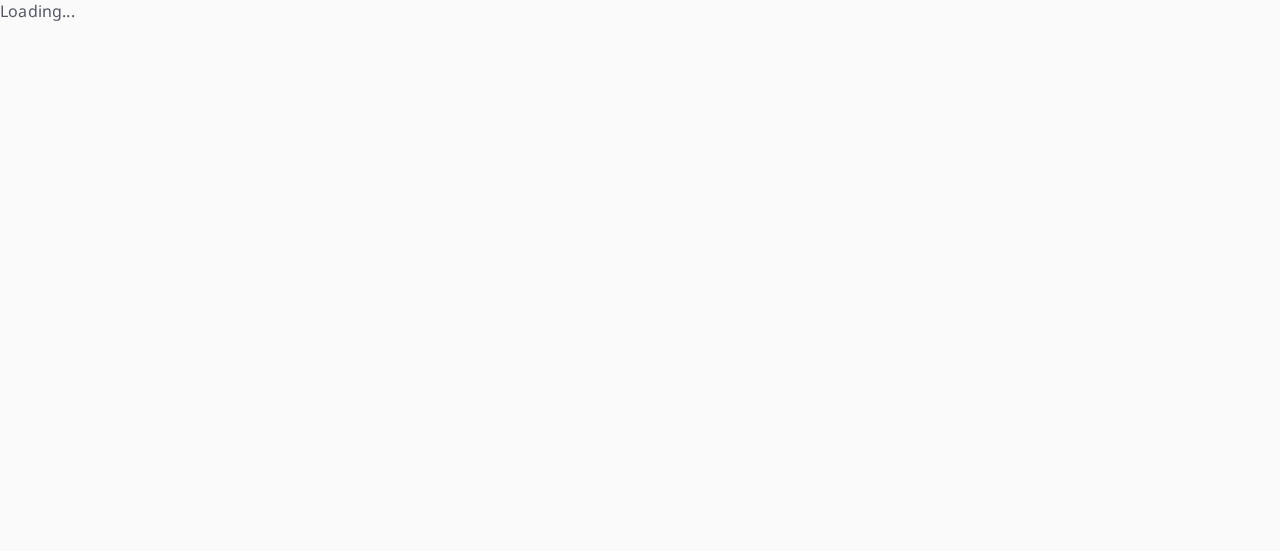 scroll, scrollTop: 0, scrollLeft: 0, axis: both 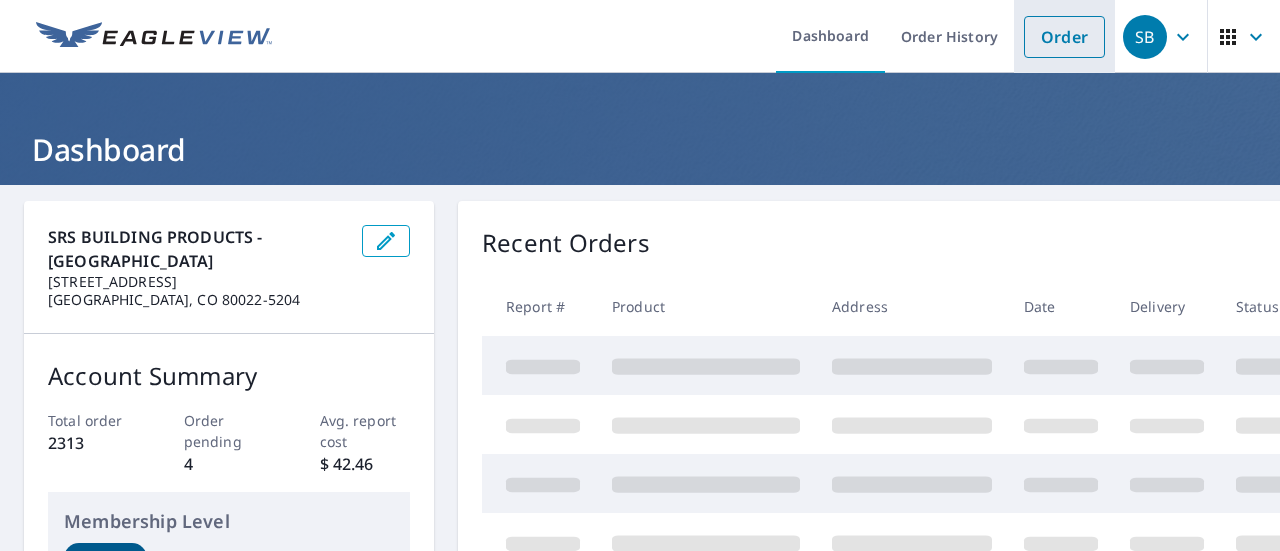 click on "Order" at bounding box center [1064, 37] 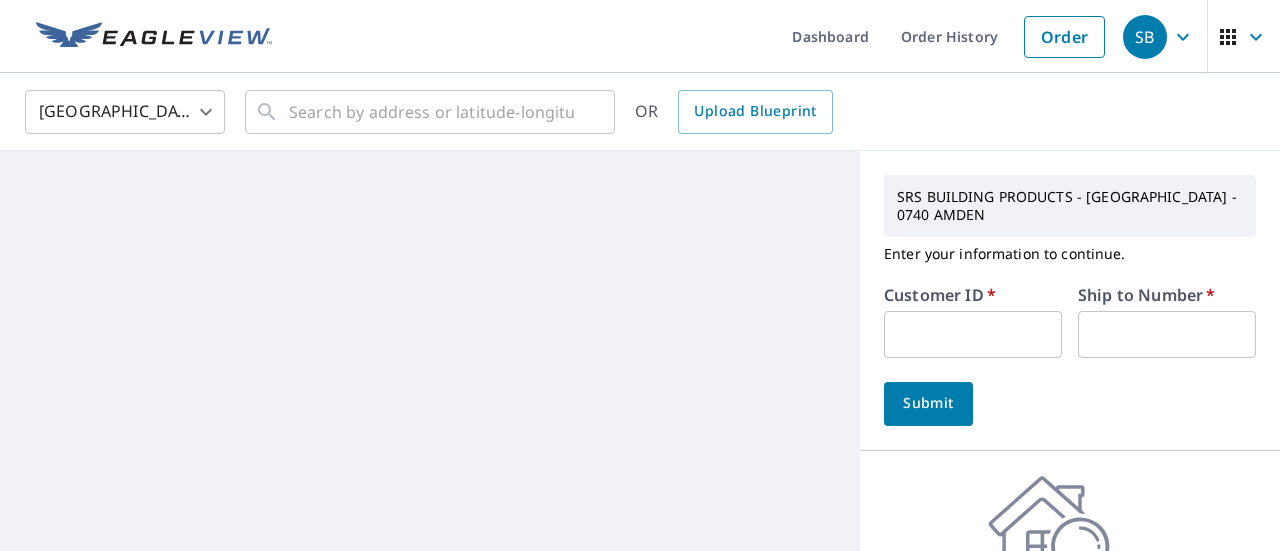 click at bounding box center [973, 334] 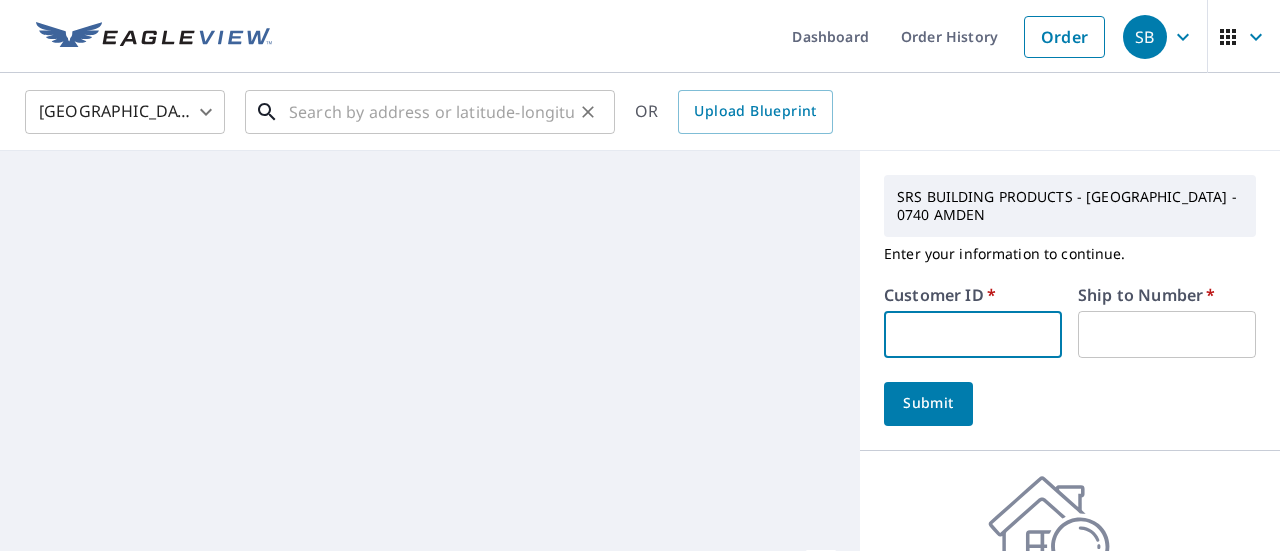 click at bounding box center [431, 112] 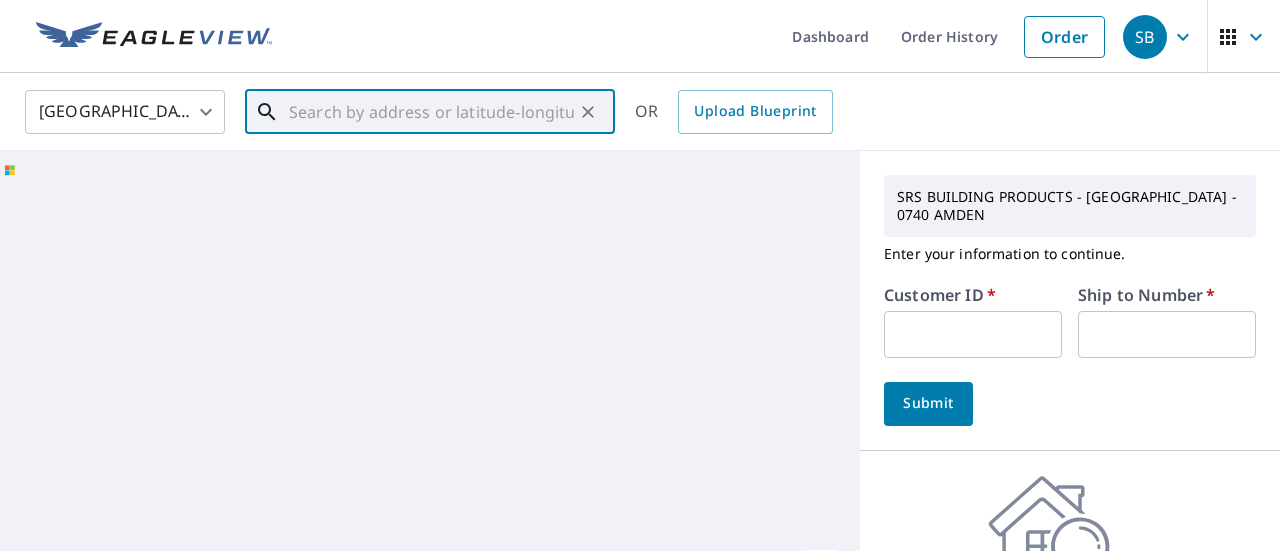 paste on "8478 Haystack Court" 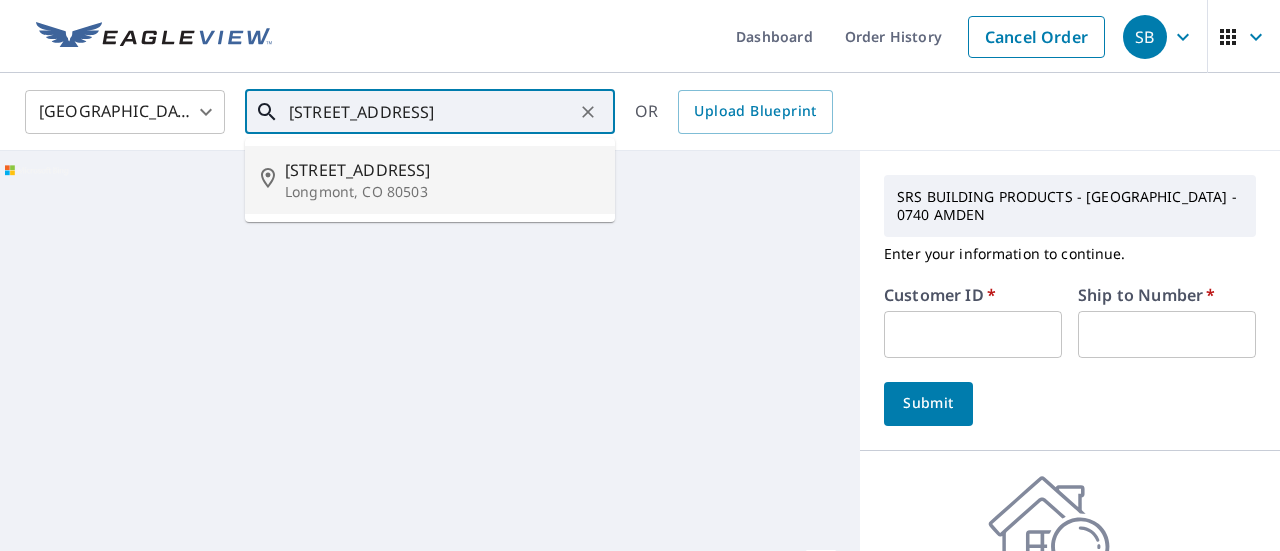 click on "8478 Haystack Ct" at bounding box center [442, 170] 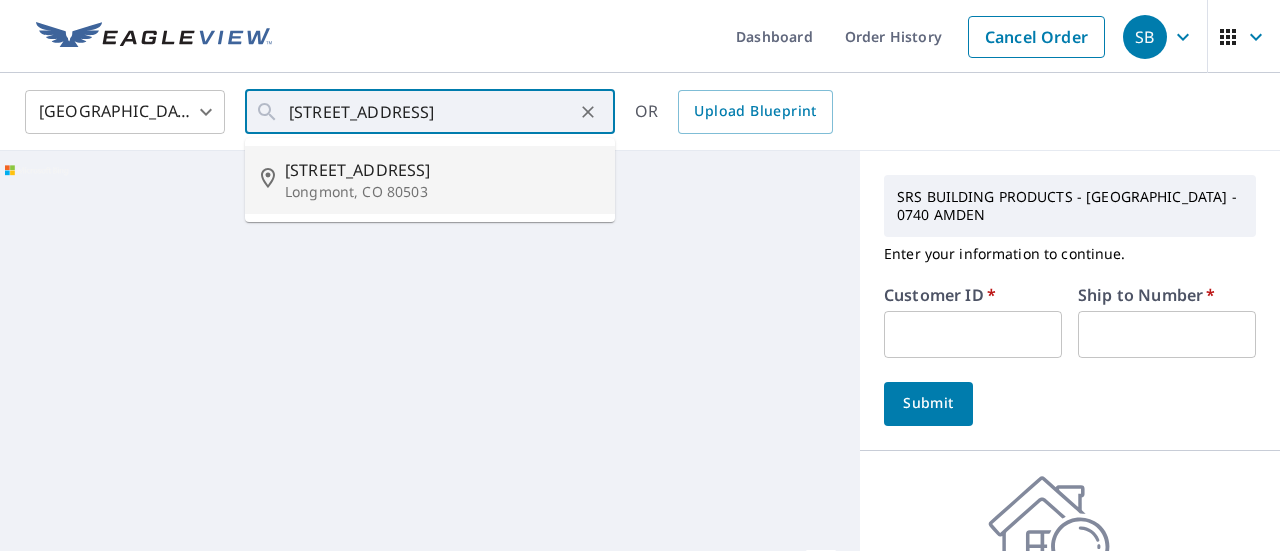 type on "8478 Haystack Ct Longmont, CO 80503" 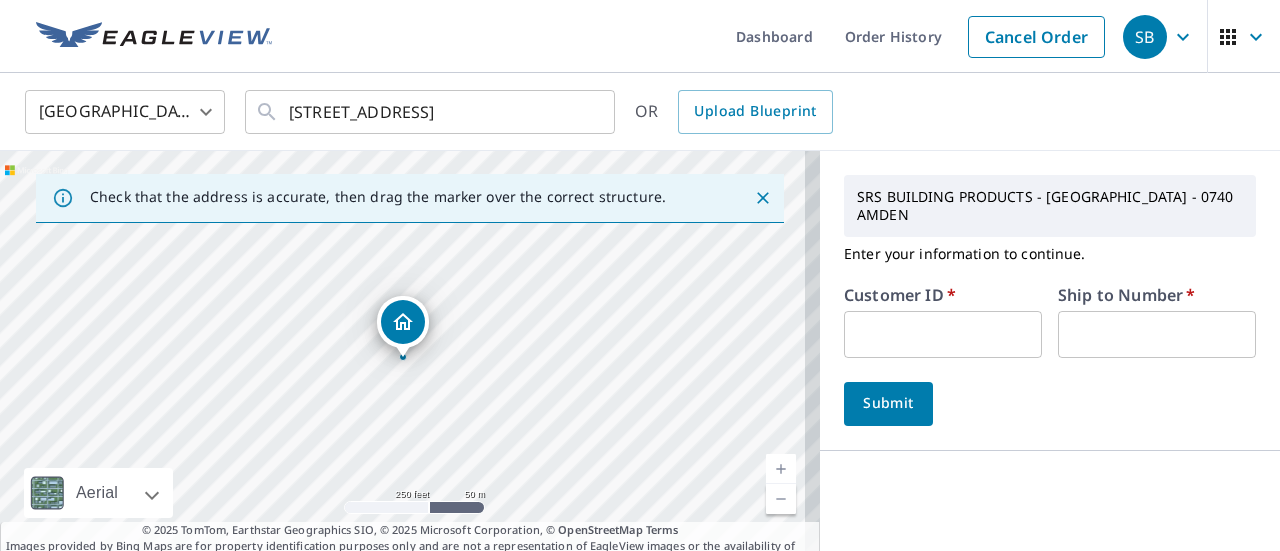 click at bounding box center [943, 334] 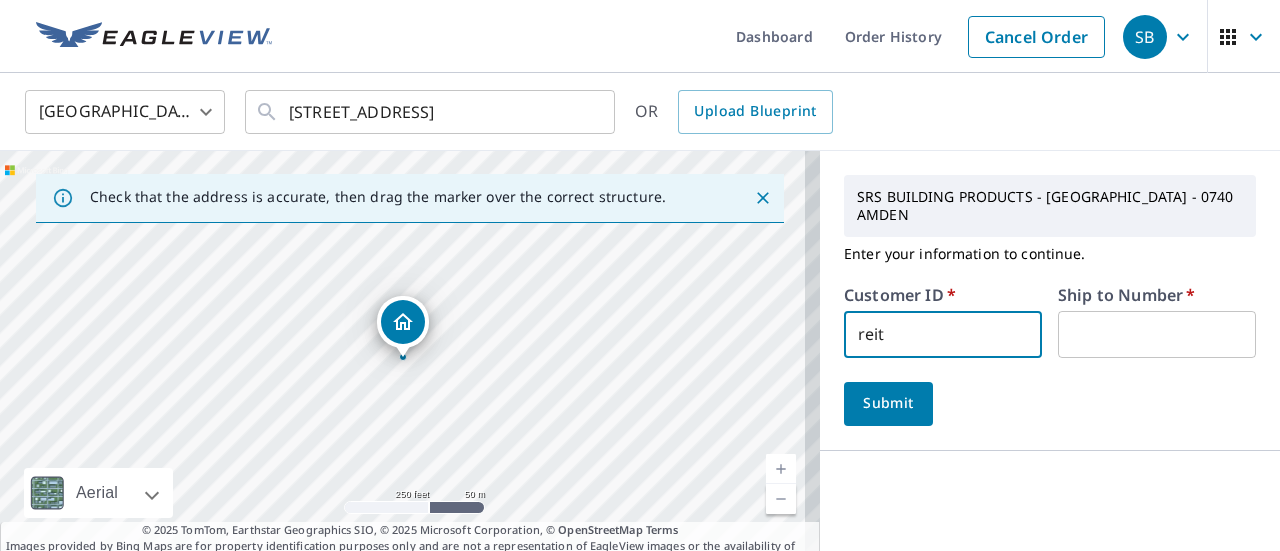 type on "reit" 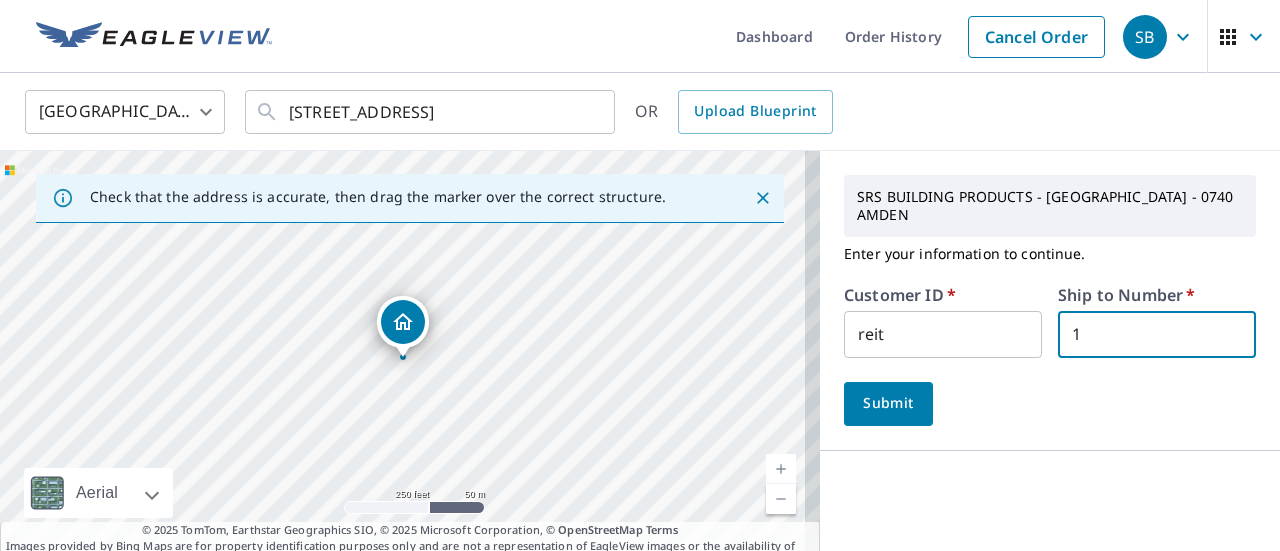 type on "1" 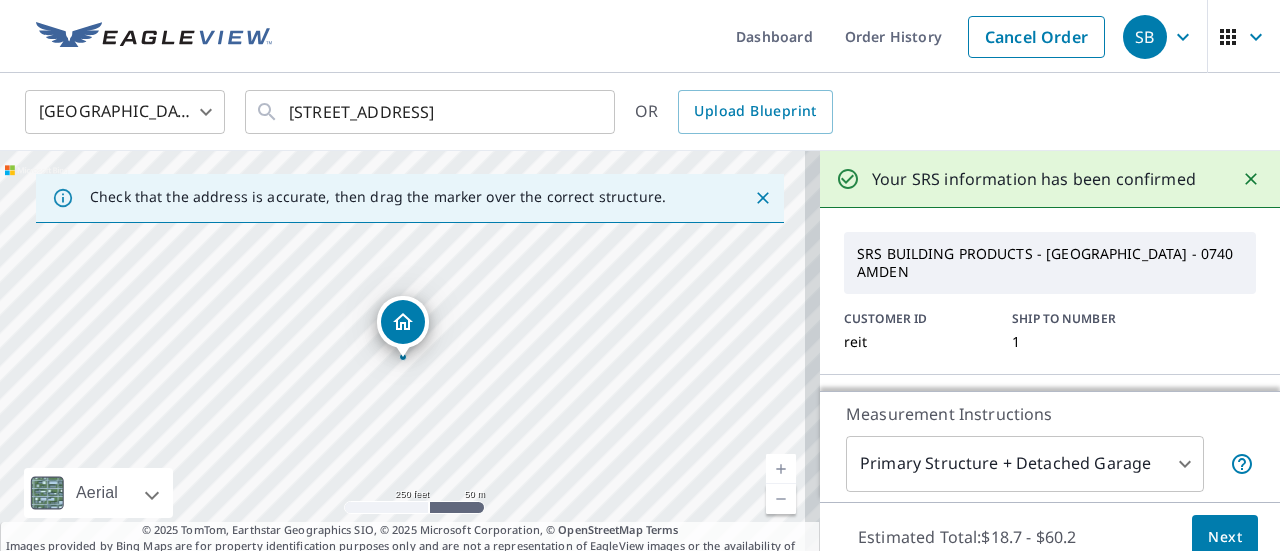 click on "Next" at bounding box center [1225, 537] 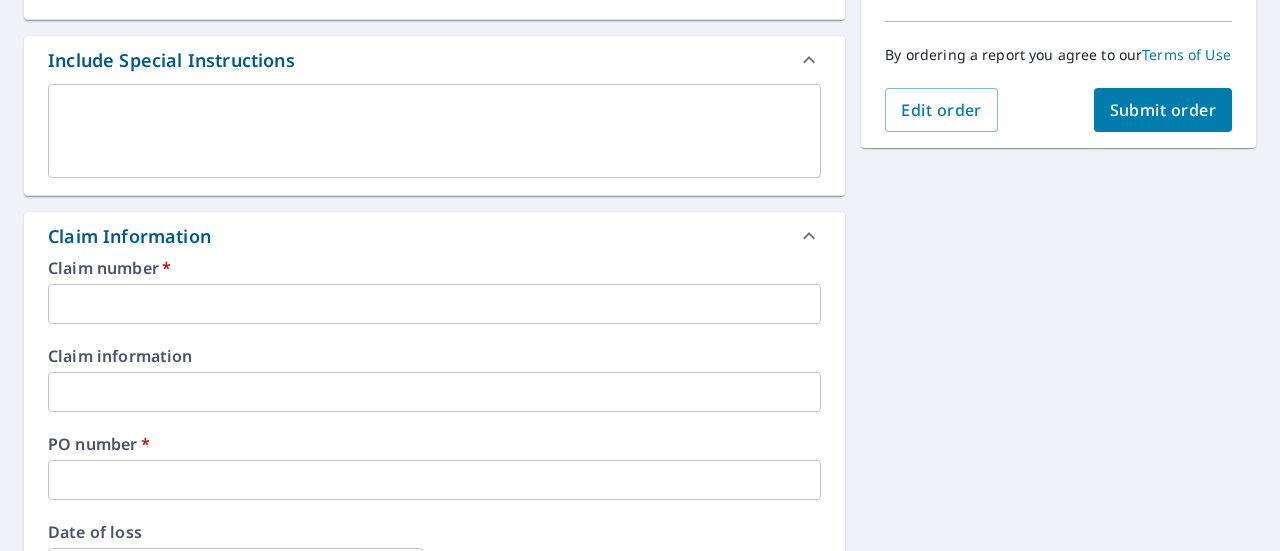 scroll, scrollTop: 600, scrollLeft: 0, axis: vertical 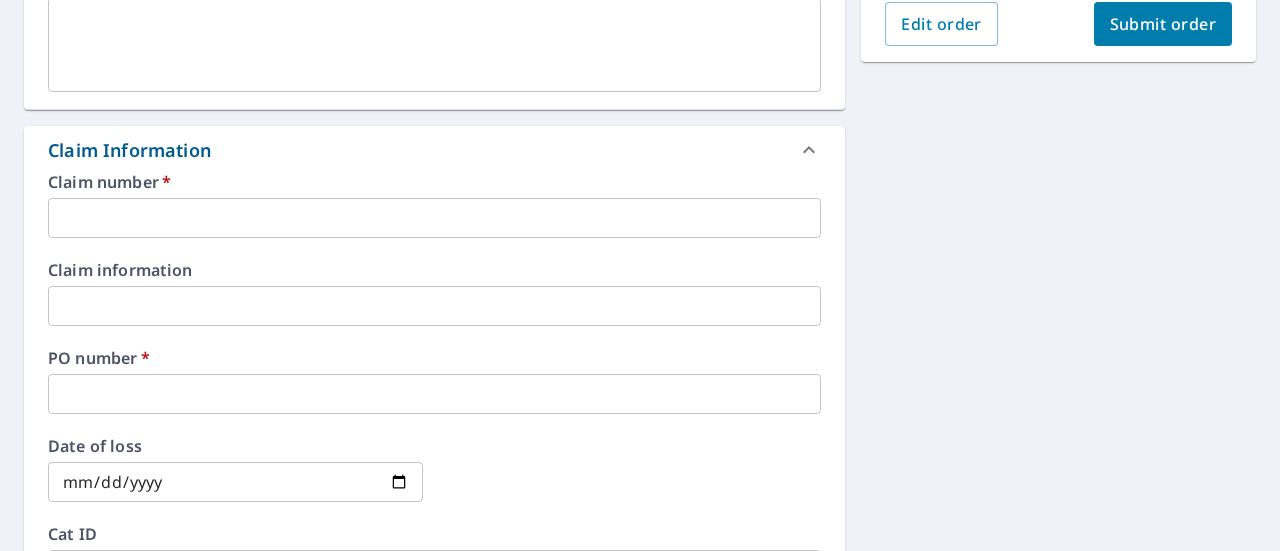 click at bounding box center (434, 218) 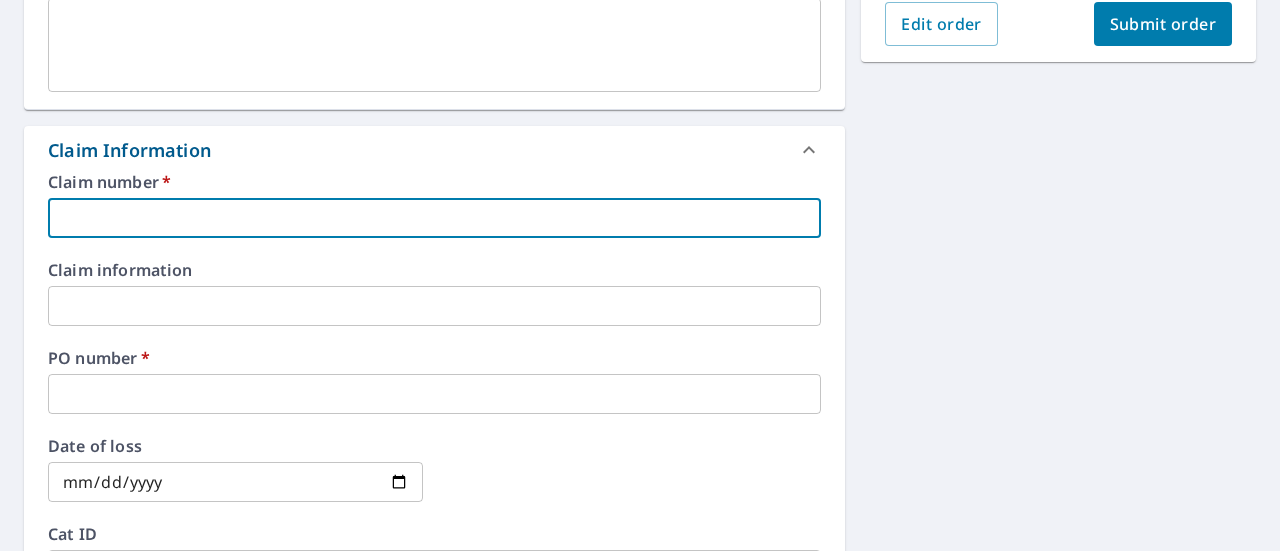 paste on "8478 Haystack Court" 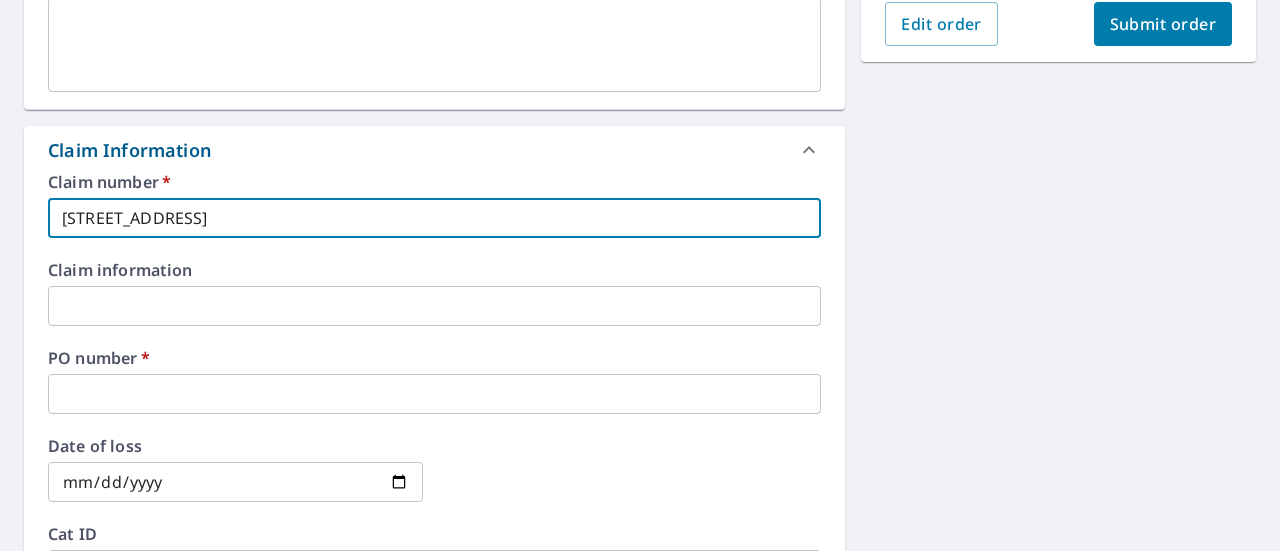 type on "8478 Haystack Court" 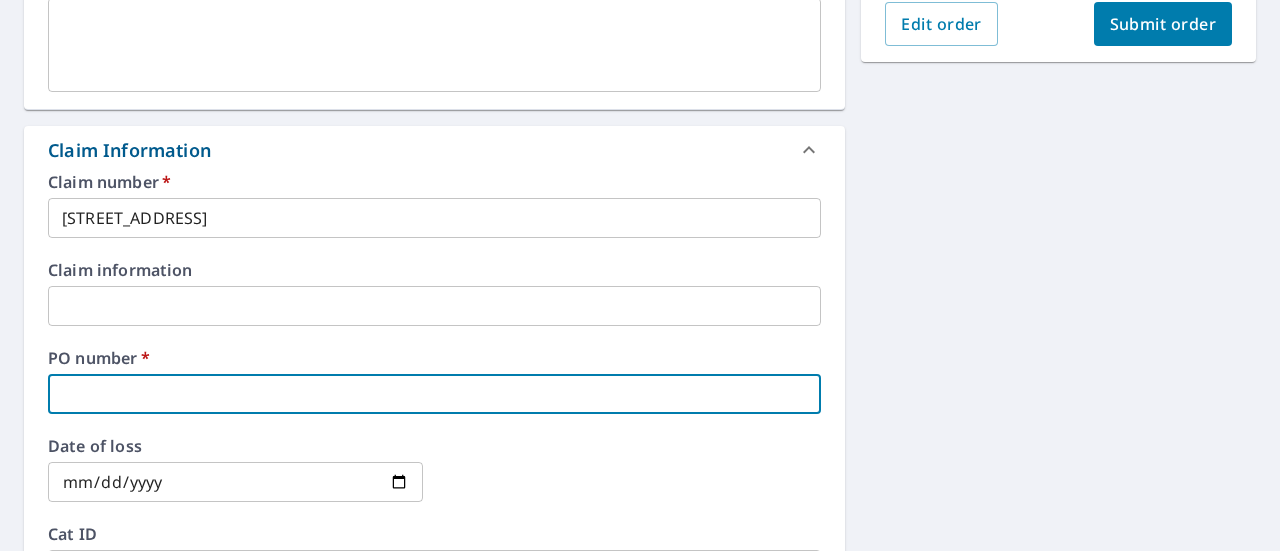 paste on "8478 Haystack Court" 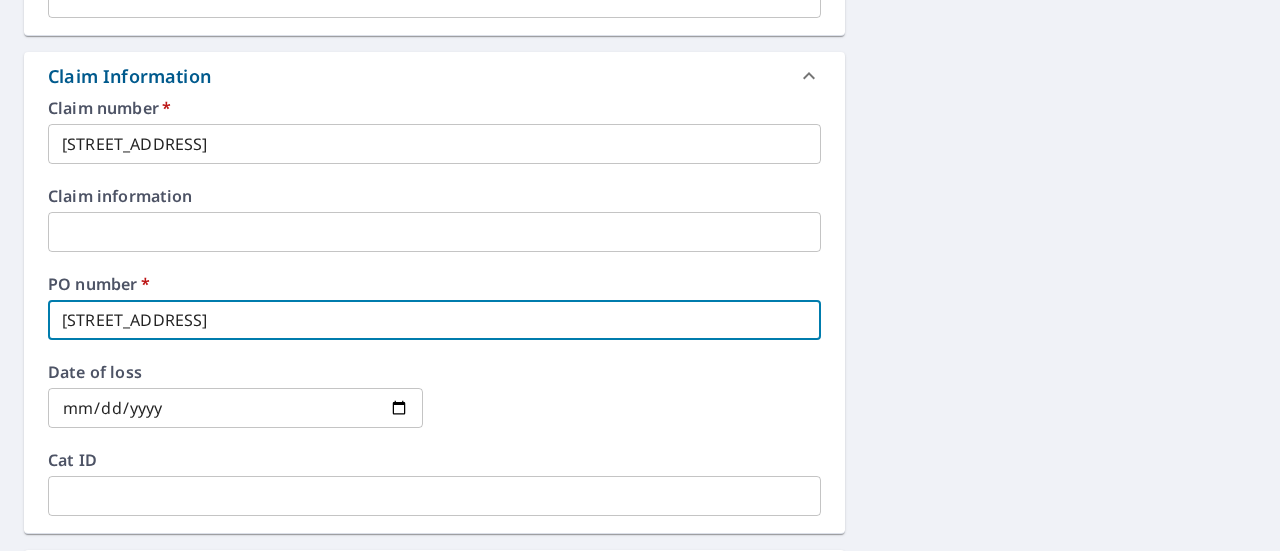 scroll, scrollTop: 900, scrollLeft: 0, axis: vertical 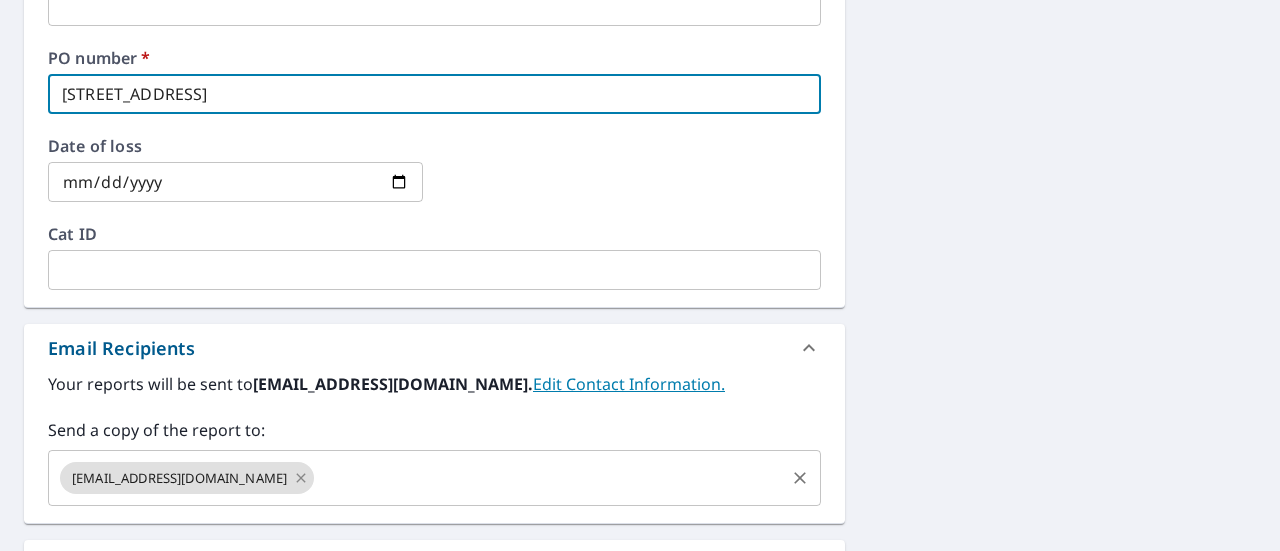 click 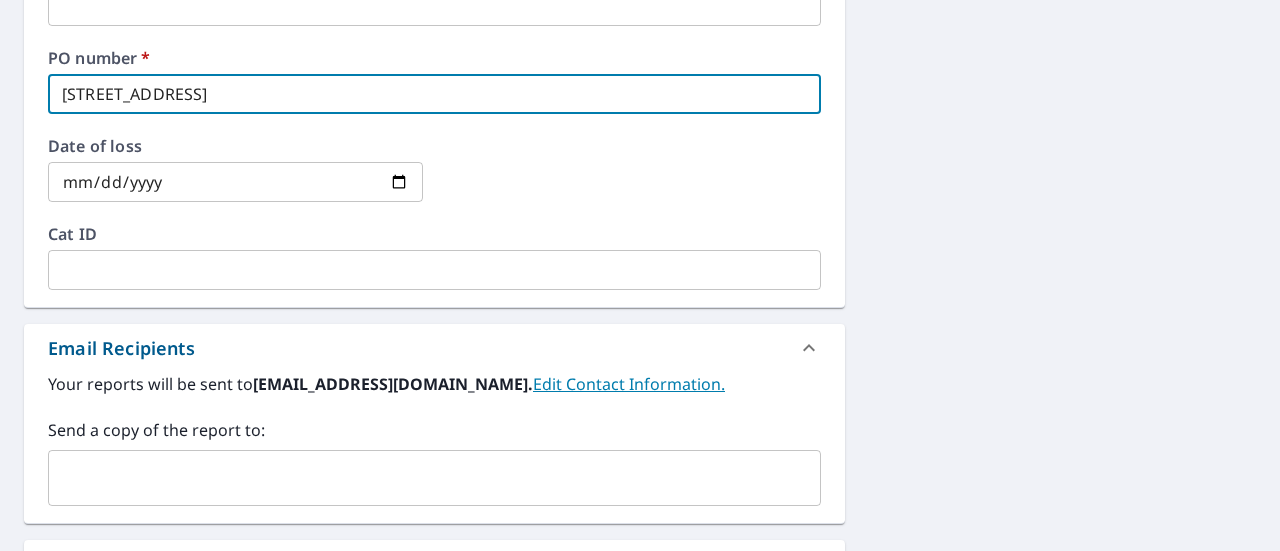 type on "8478 Haystack Courtb" 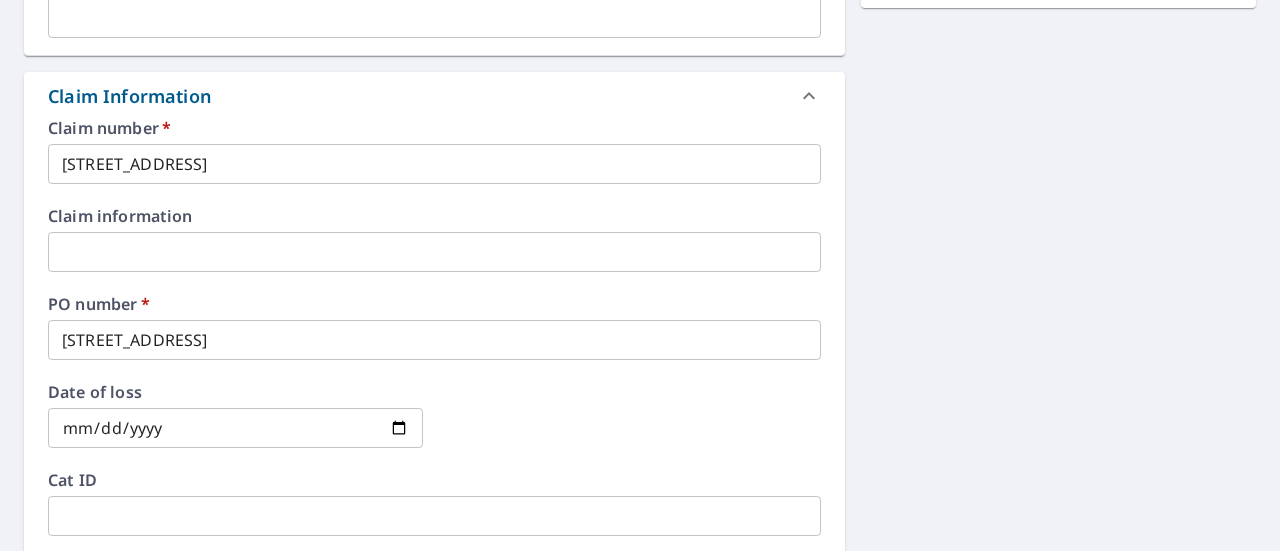 scroll, scrollTop: 649, scrollLeft: 0, axis: vertical 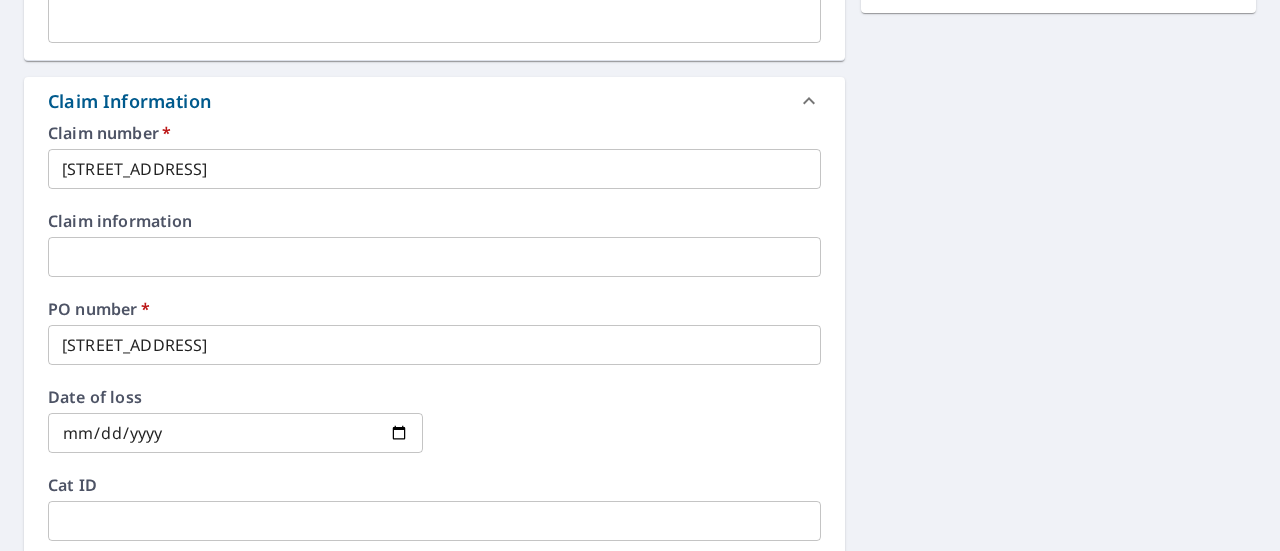 type on "brandon@reitzroofing.com" 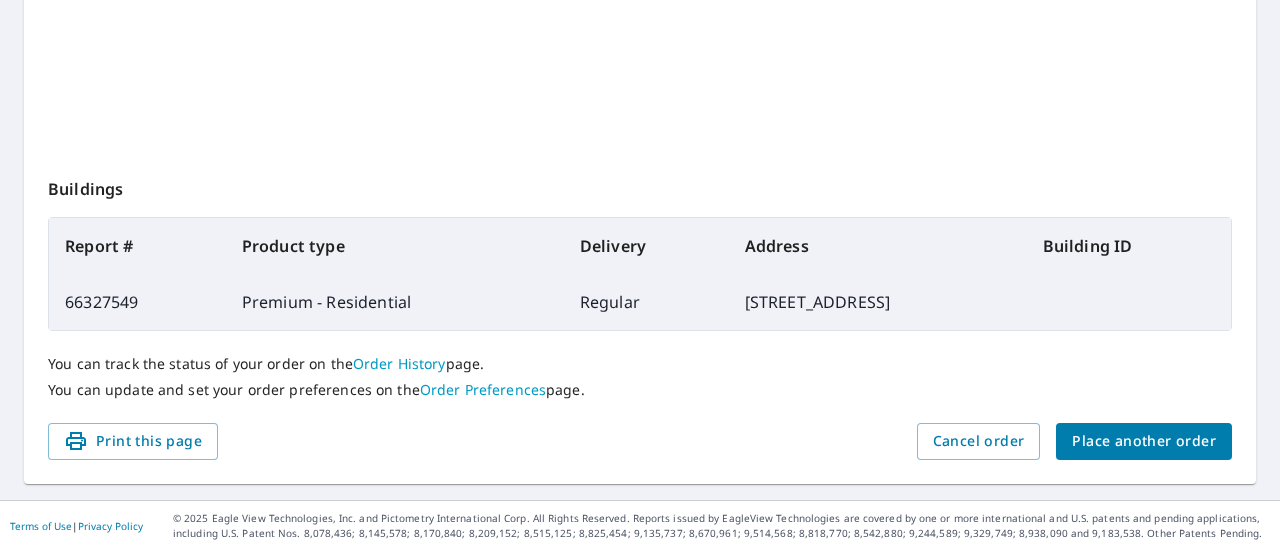 scroll, scrollTop: 624, scrollLeft: 0, axis: vertical 